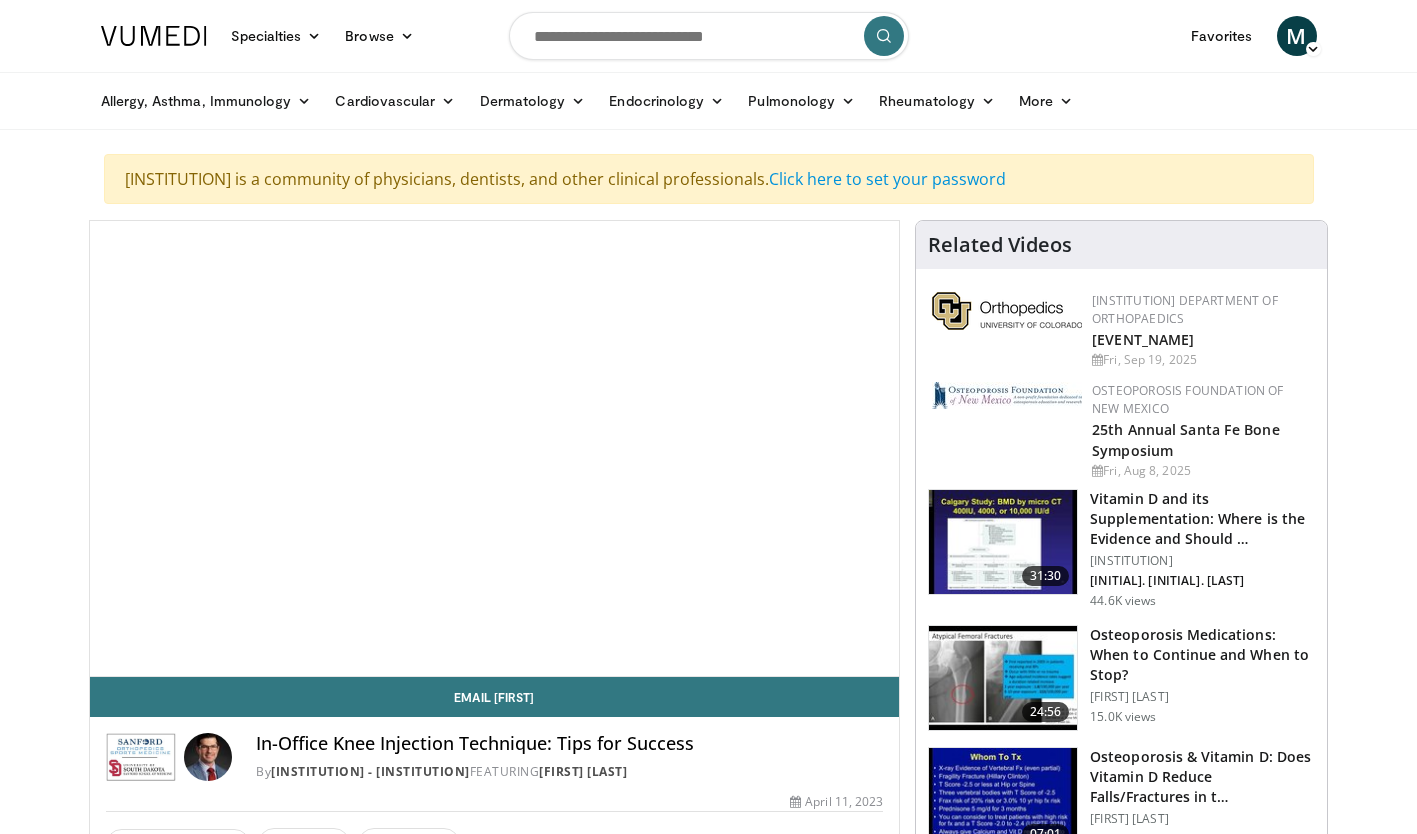 scroll, scrollTop: 0, scrollLeft: 0, axis: both 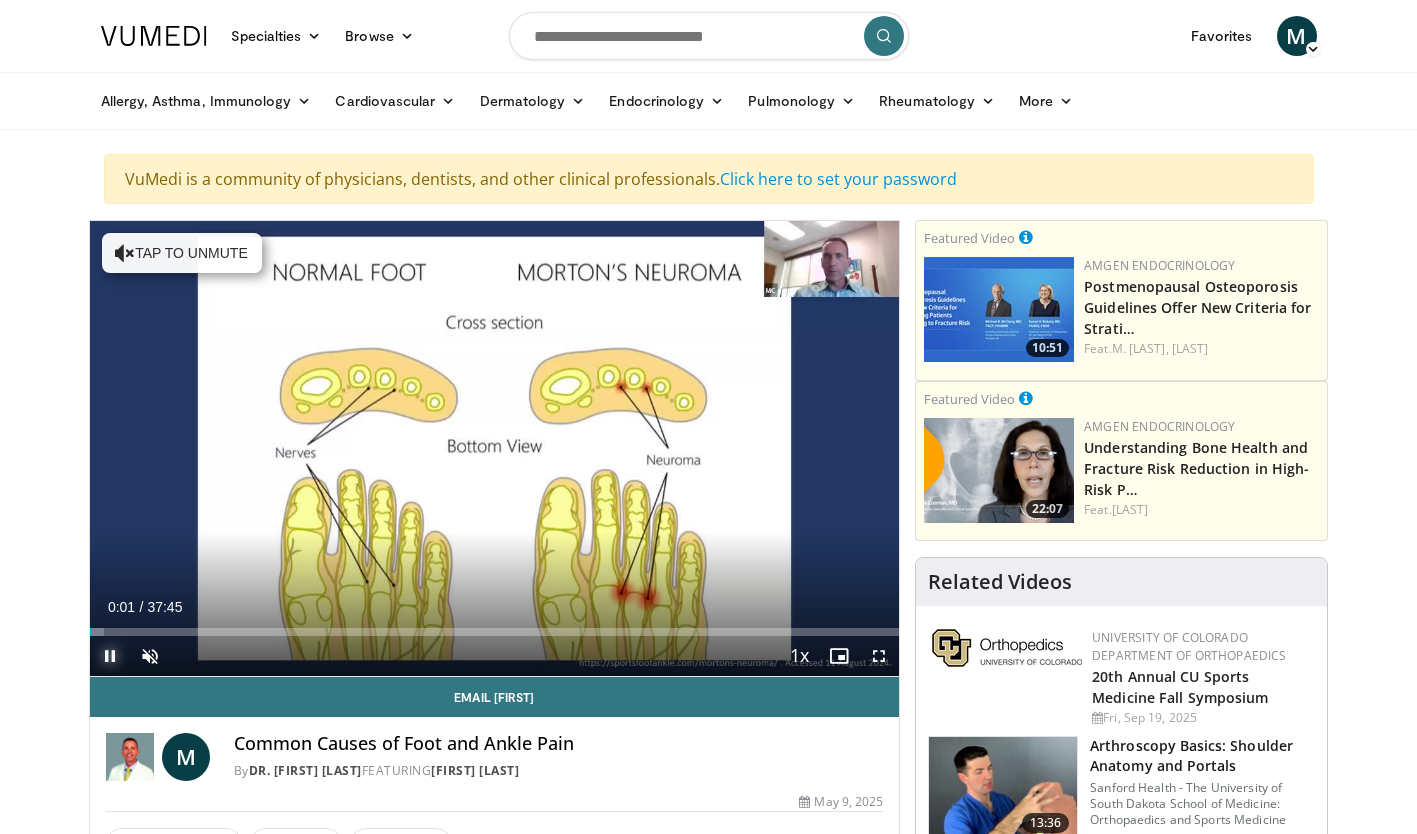 click at bounding box center (110, 656) 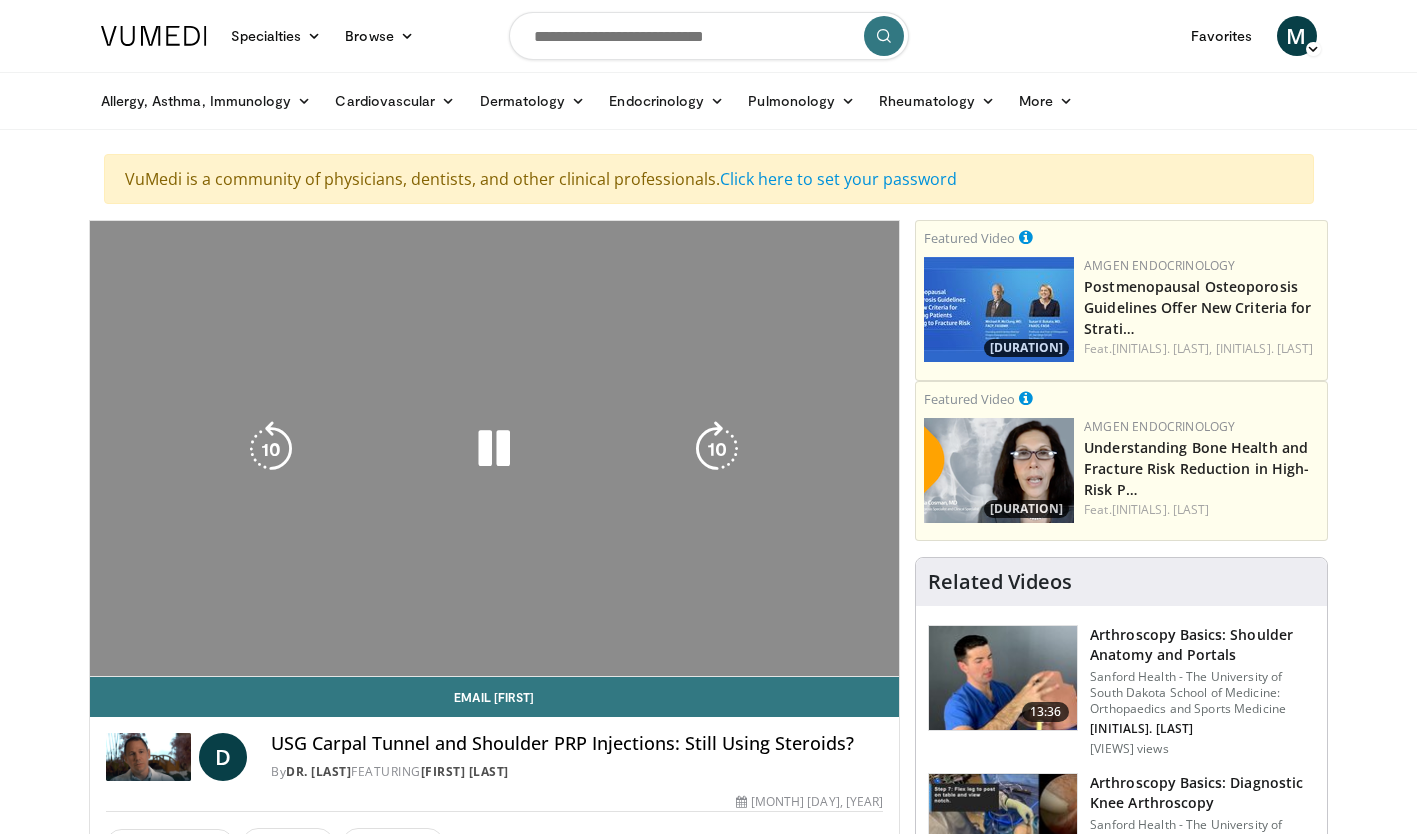 scroll, scrollTop: 0, scrollLeft: 0, axis: both 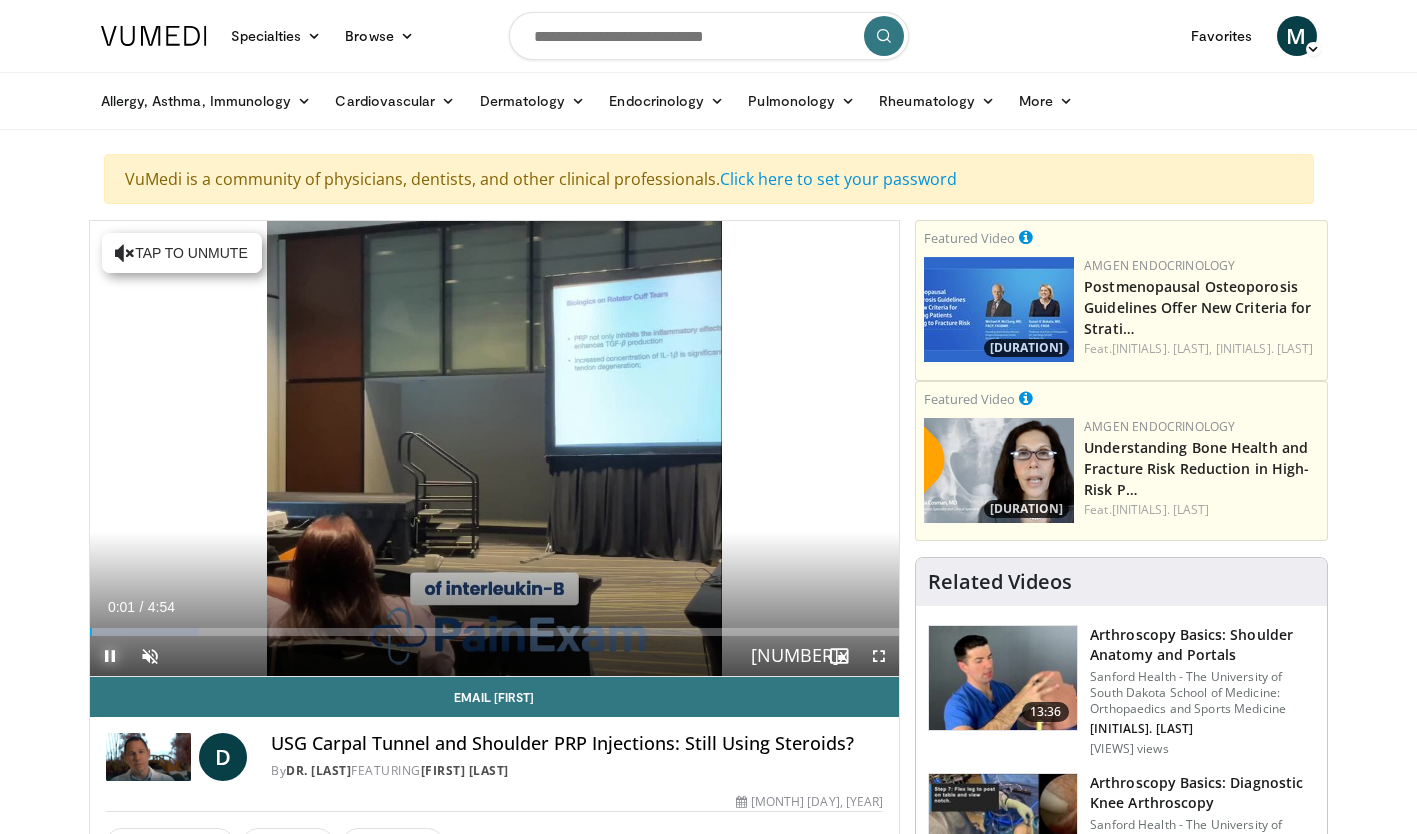 click at bounding box center [110, 656] 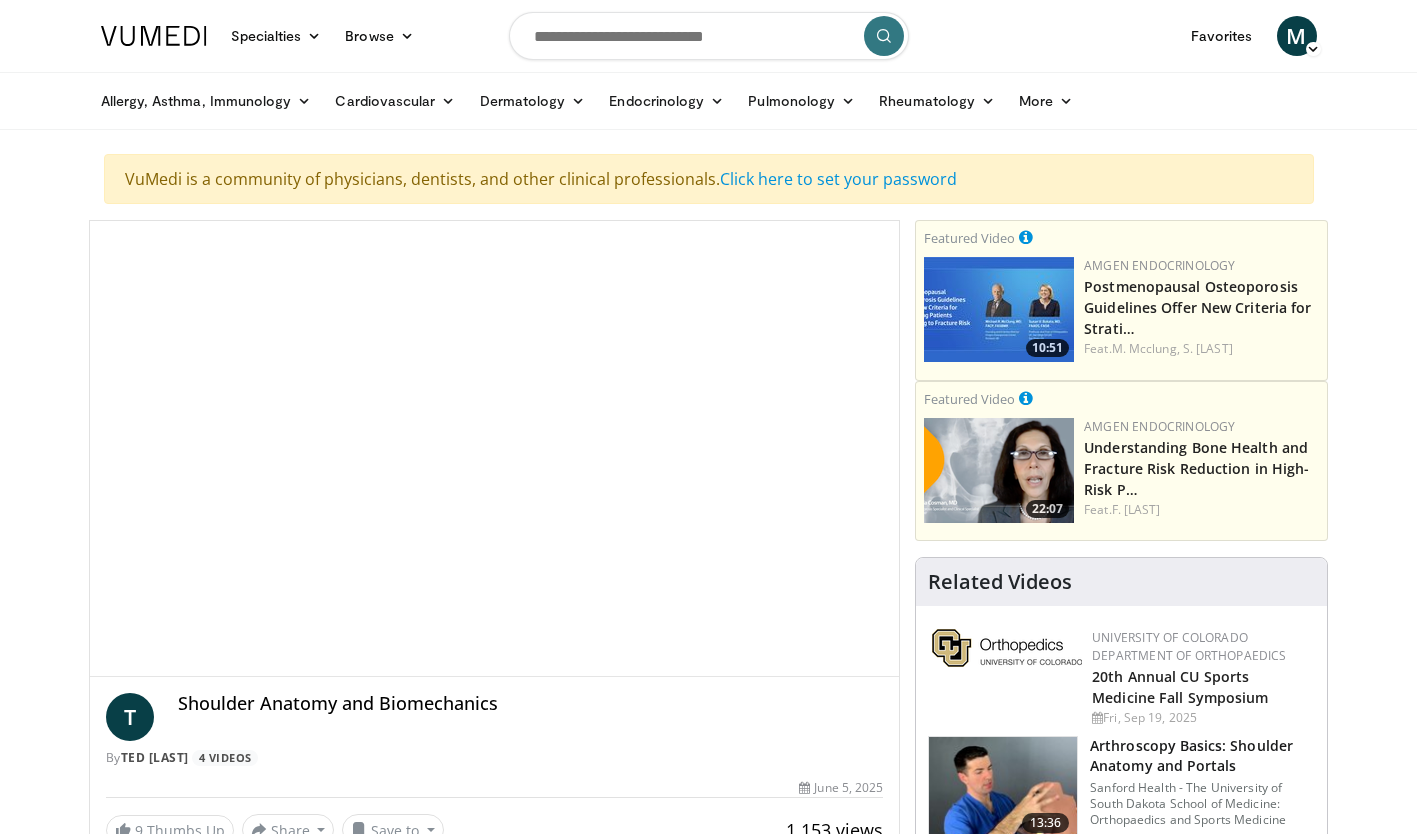 scroll, scrollTop: 0, scrollLeft: 0, axis: both 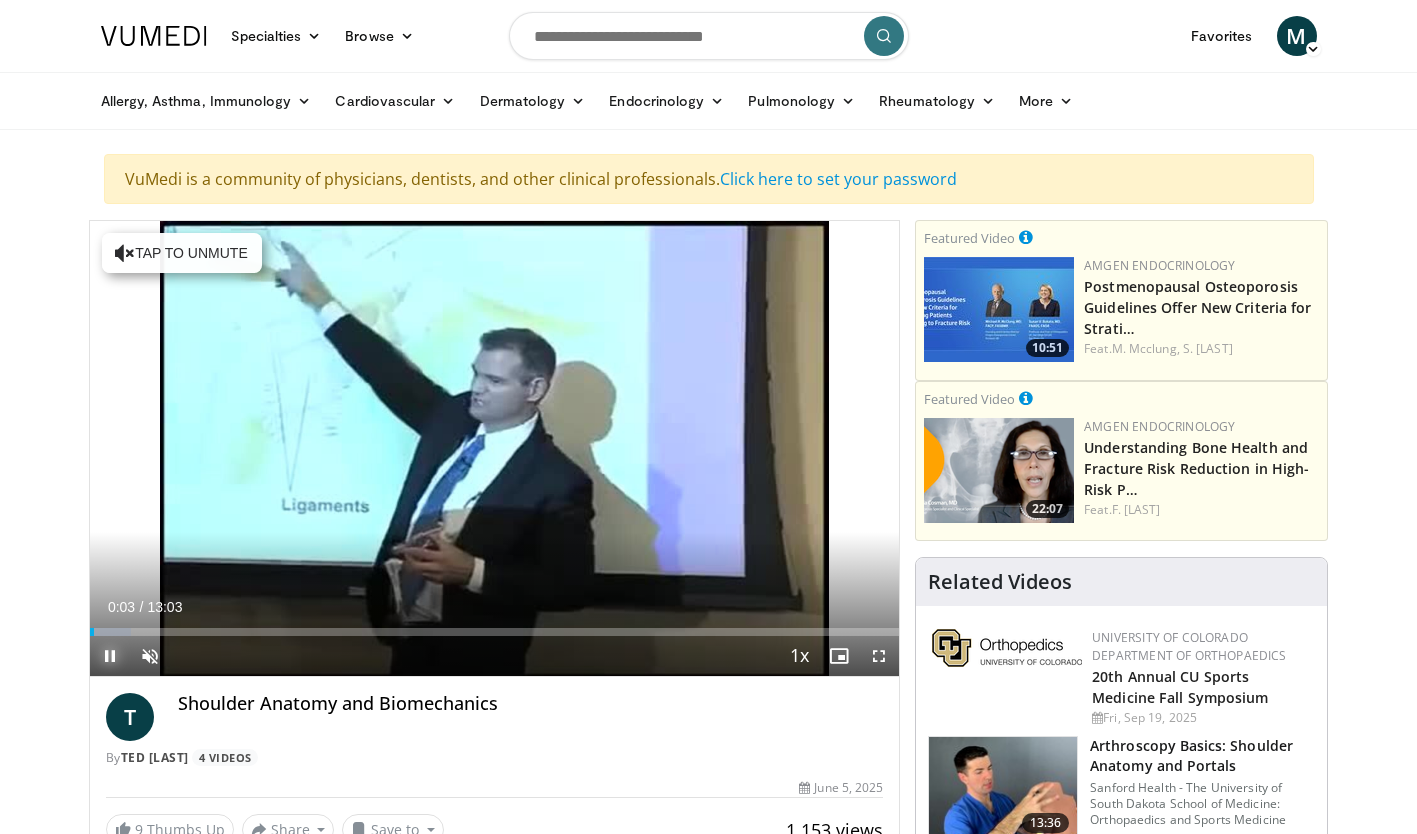 click at bounding box center (110, 656) 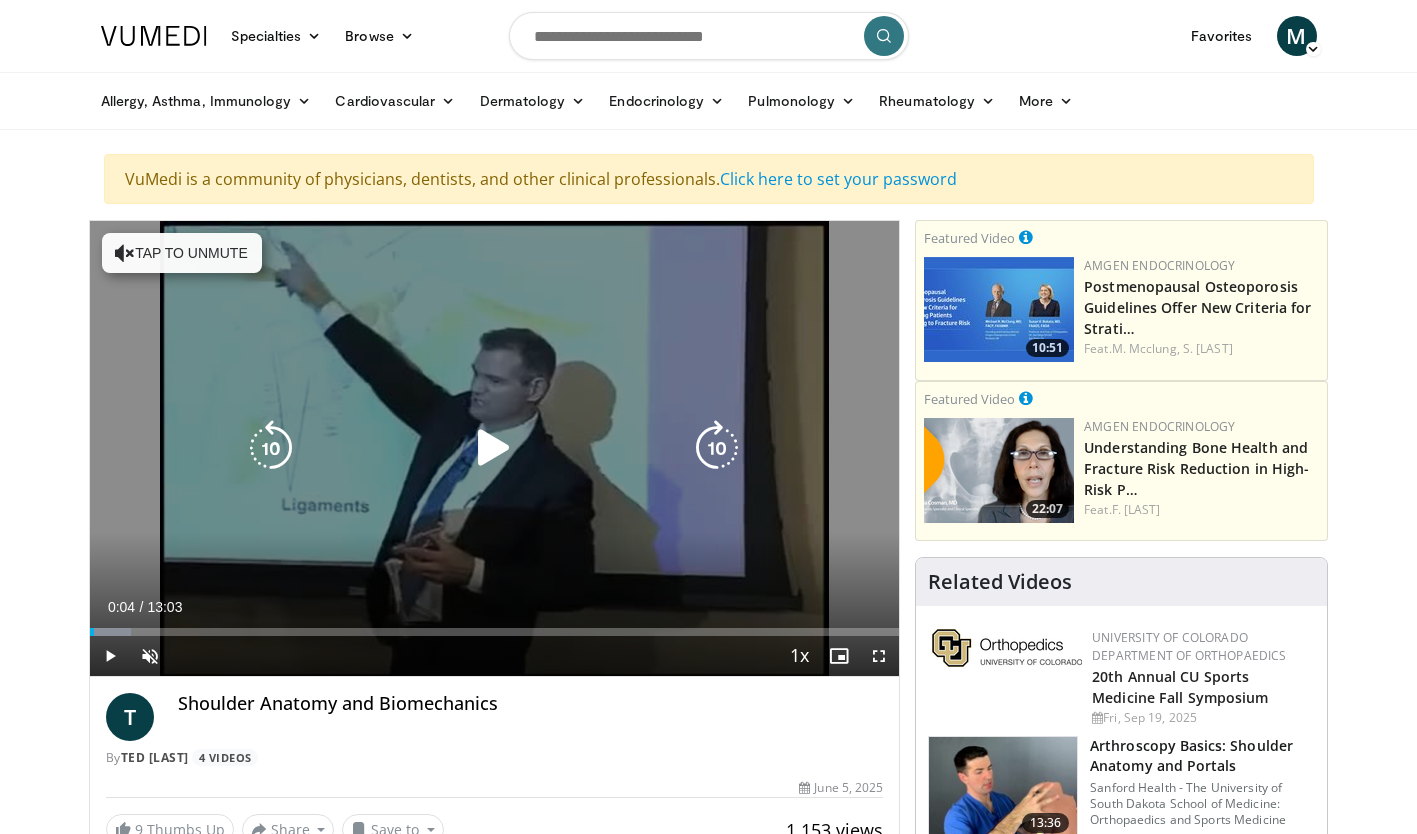 click on "10 seconds
Tap to unmute" at bounding box center (495, 448) 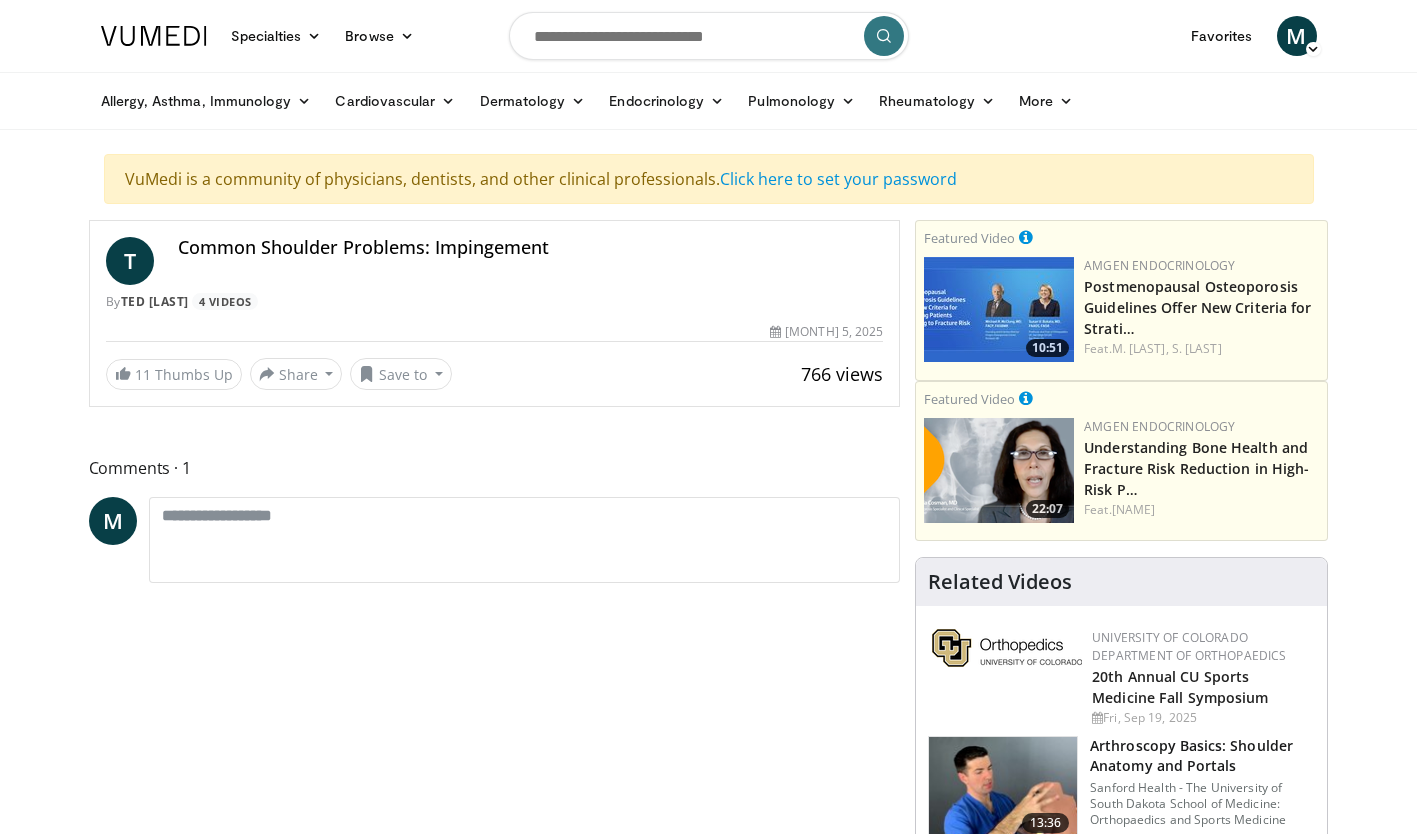 scroll, scrollTop: 0, scrollLeft: 0, axis: both 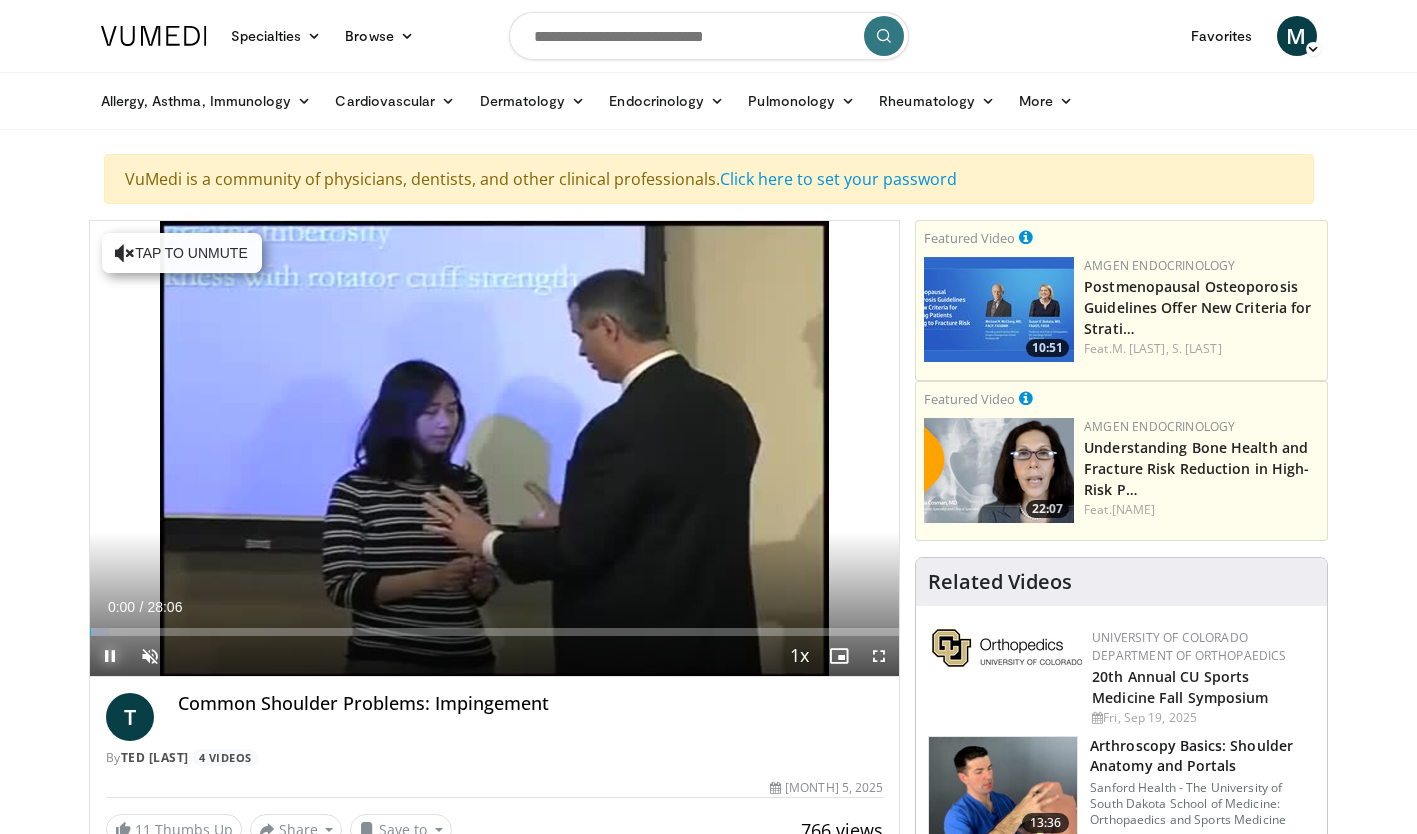 click at bounding box center [110, 656] 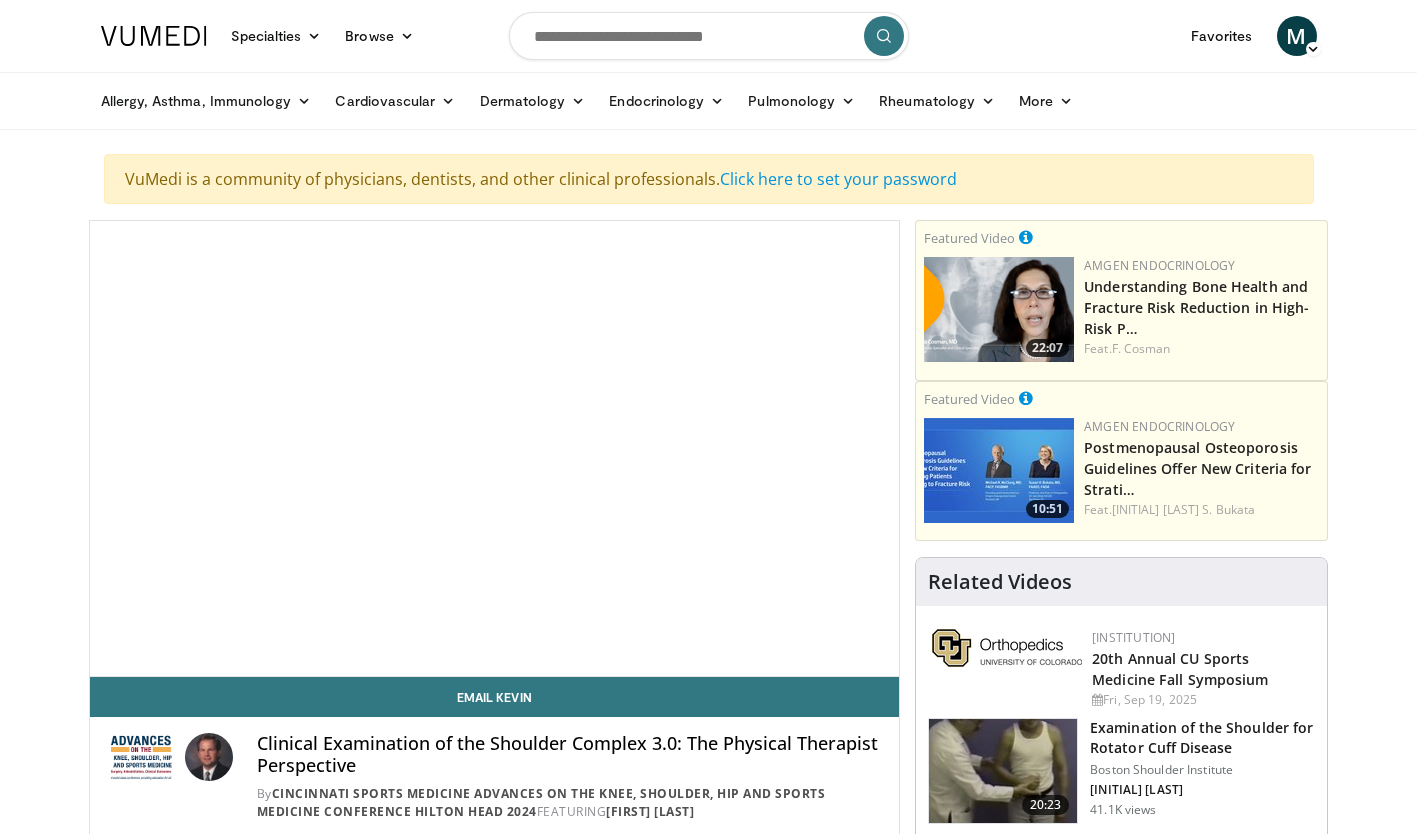 scroll, scrollTop: 0, scrollLeft: 0, axis: both 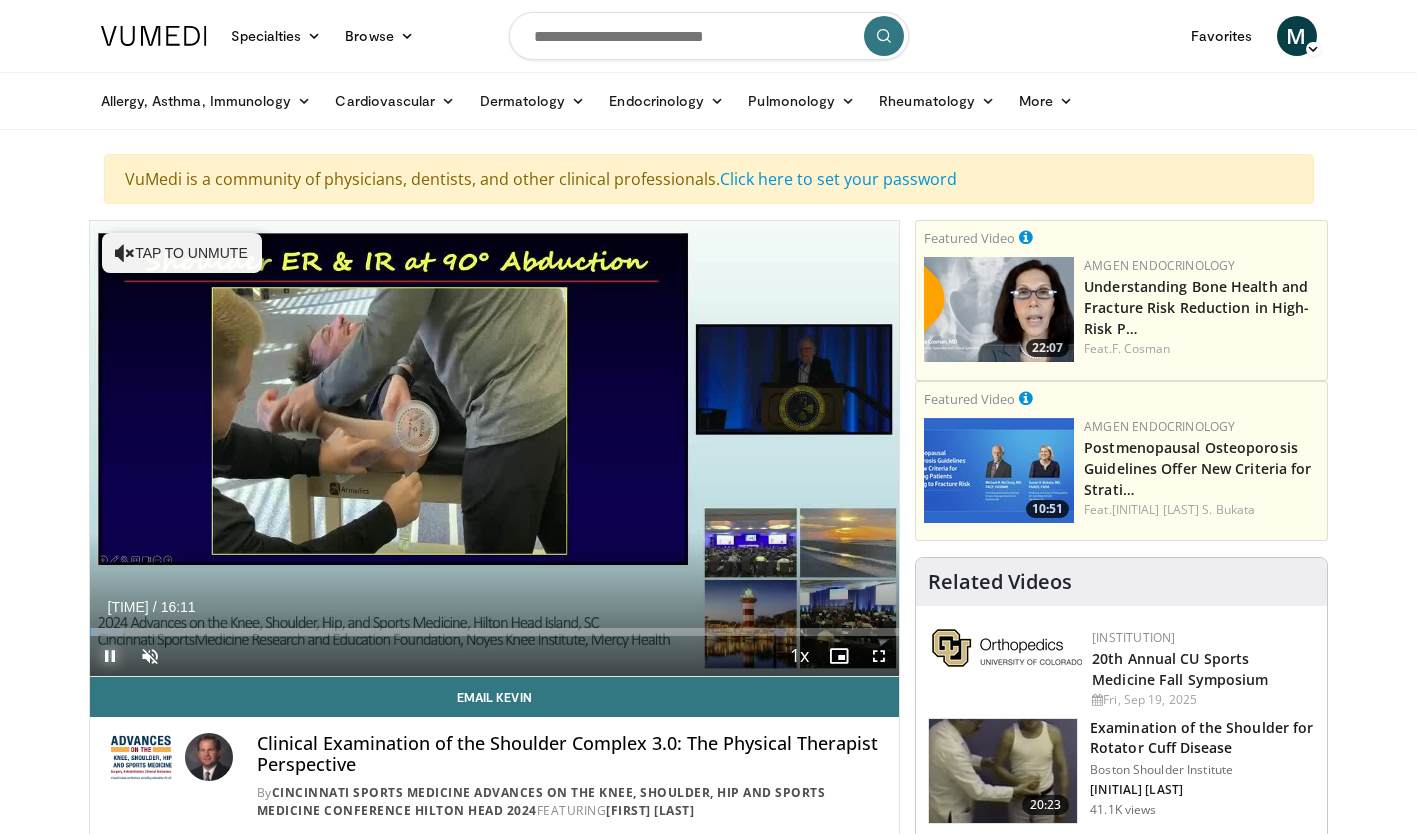 click at bounding box center [110, 656] 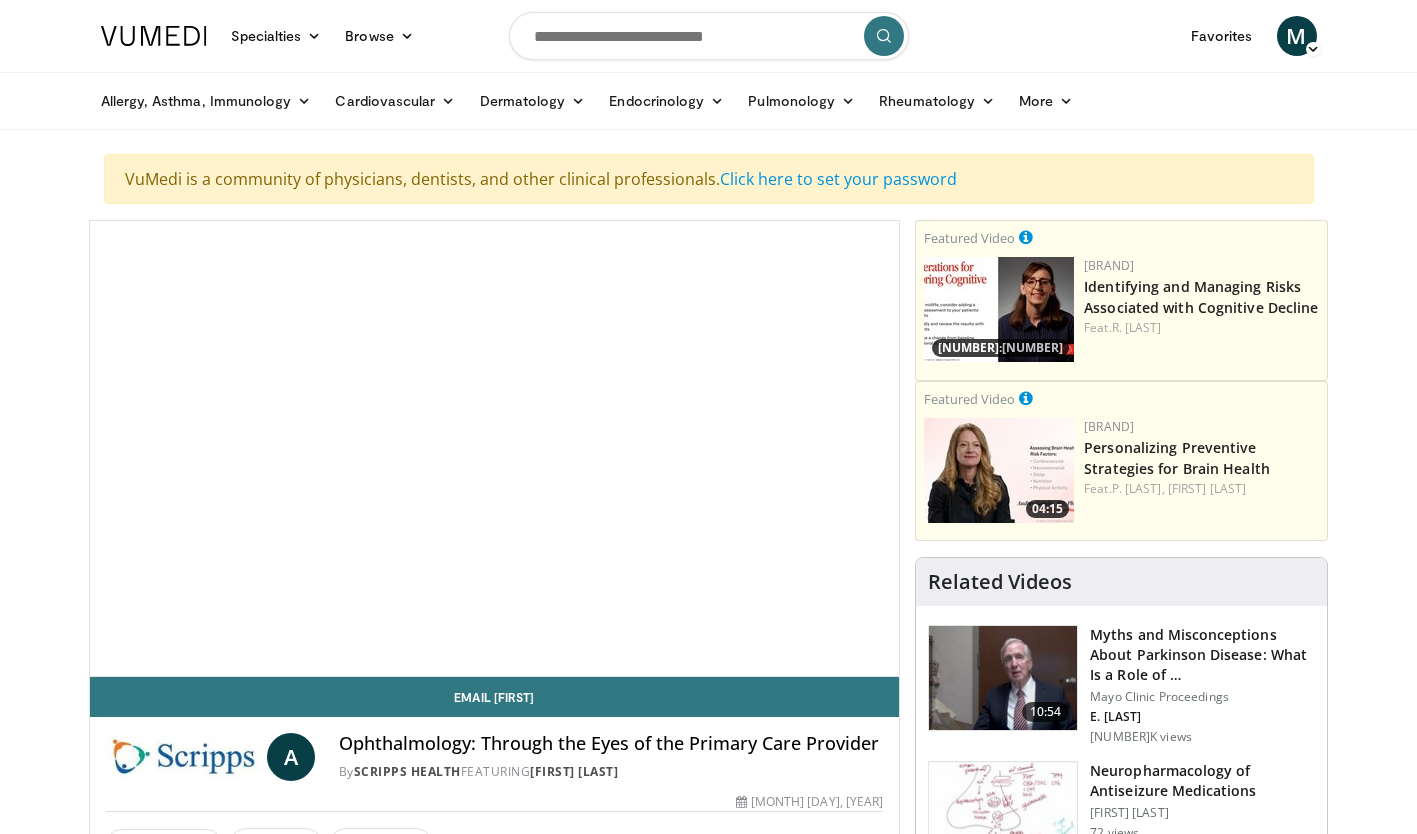 scroll, scrollTop: 0, scrollLeft: 0, axis: both 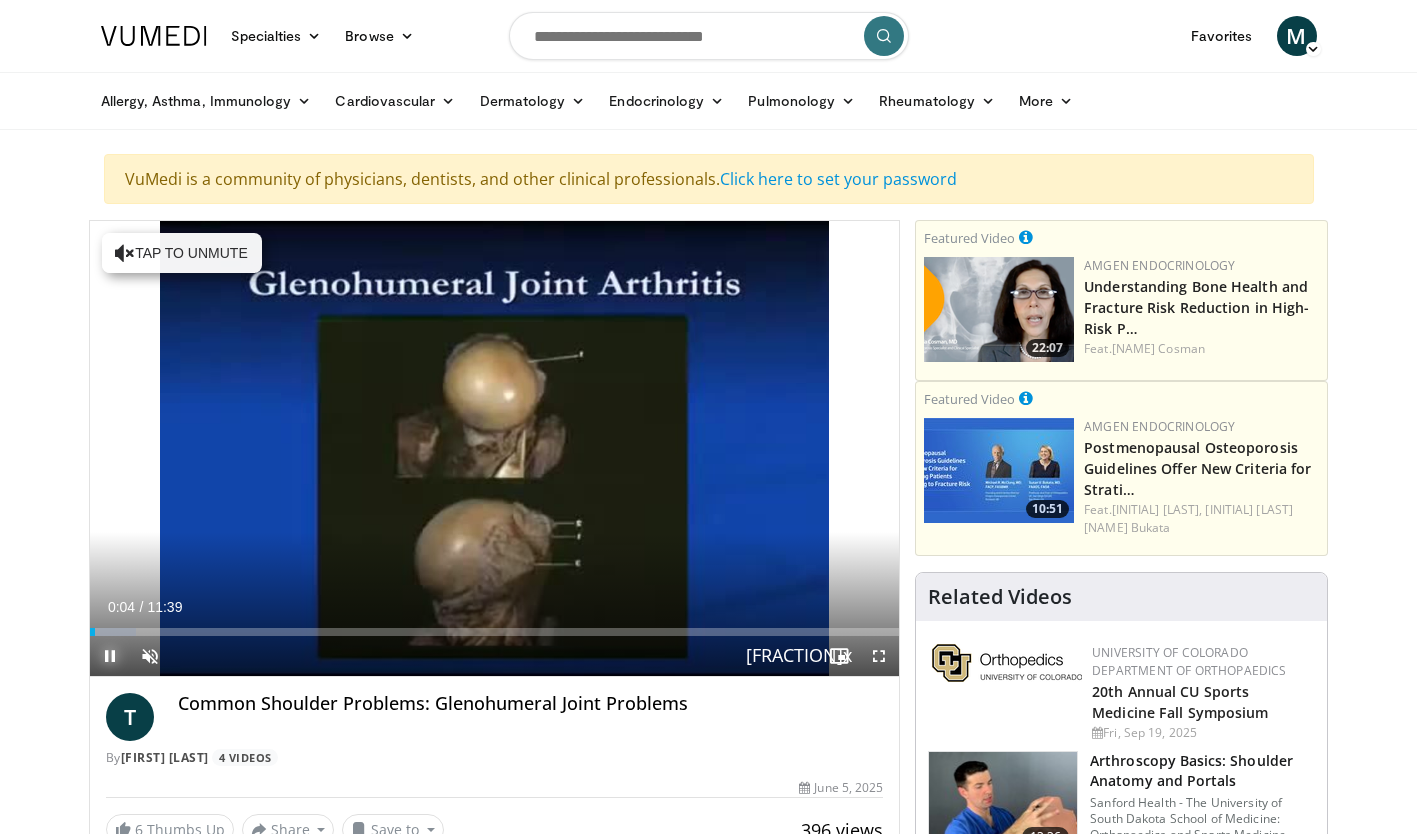 click at bounding box center [110, 656] 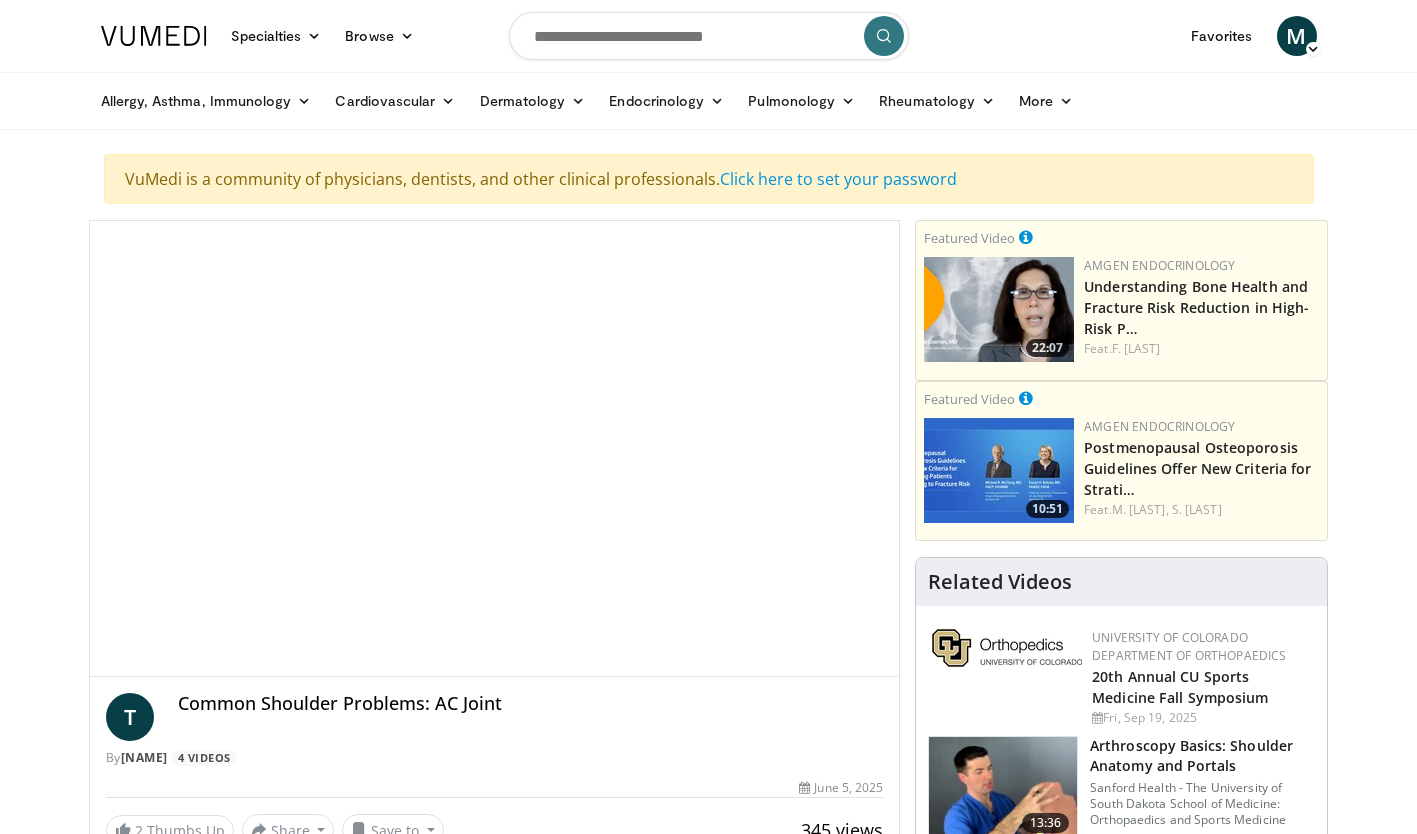 scroll, scrollTop: 0, scrollLeft: 0, axis: both 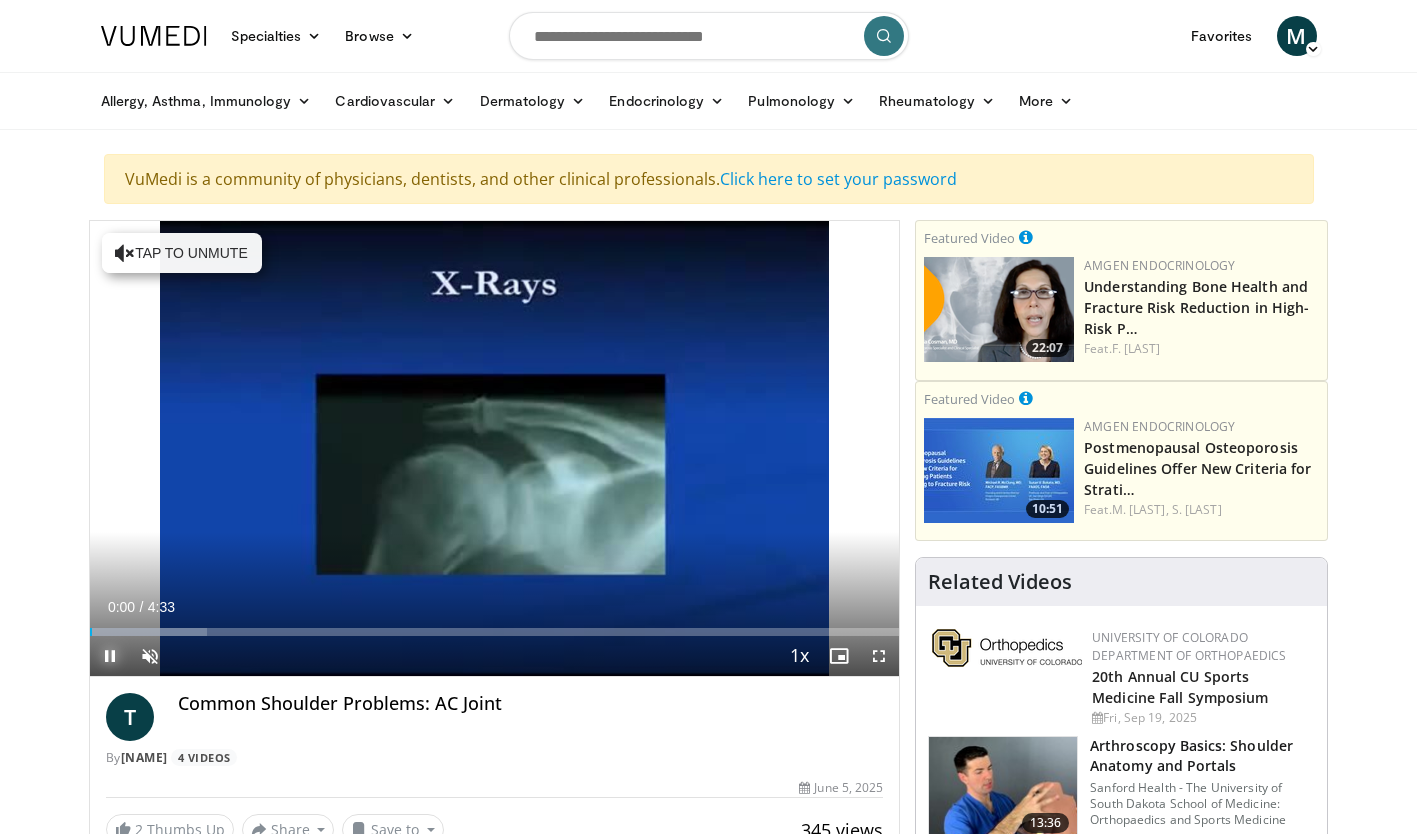 click at bounding box center (110, 656) 